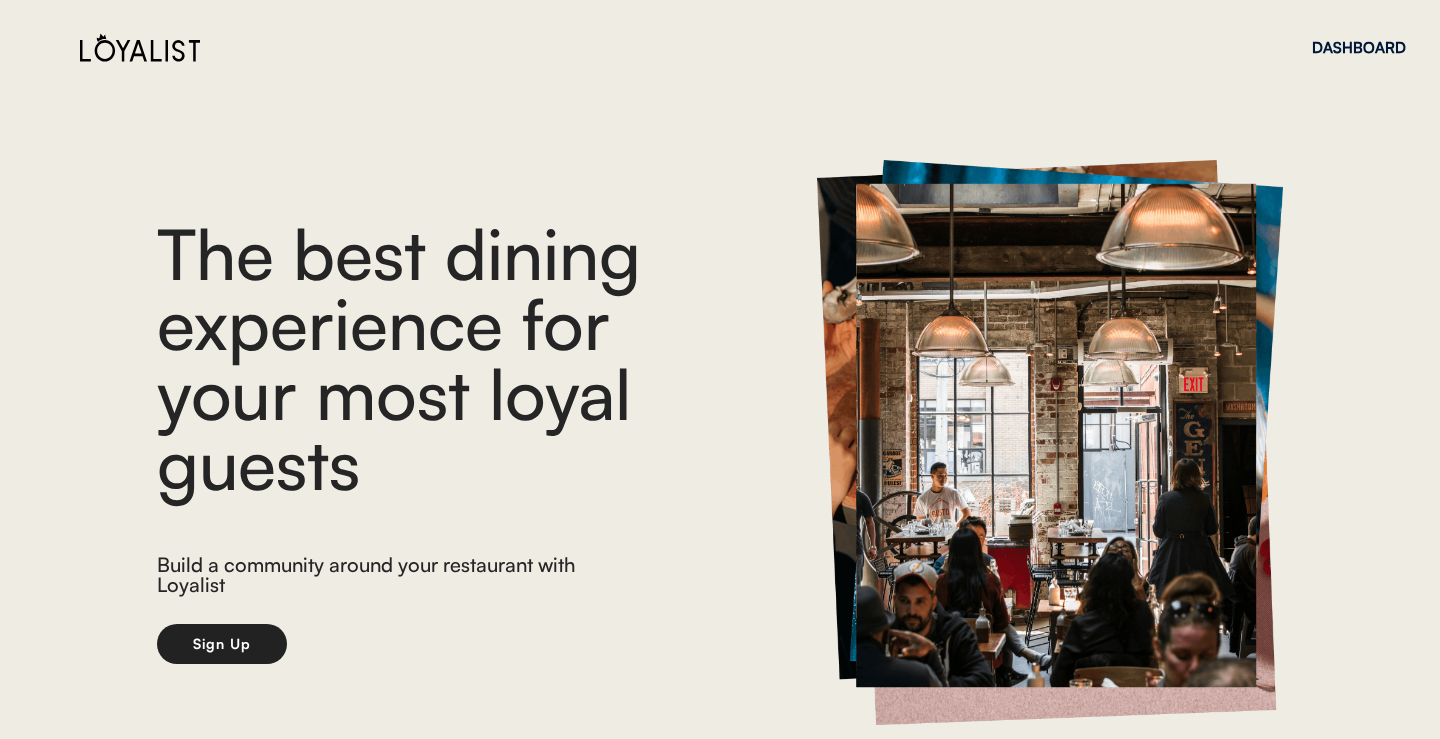 scroll, scrollTop: 0, scrollLeft: 0, axis: both 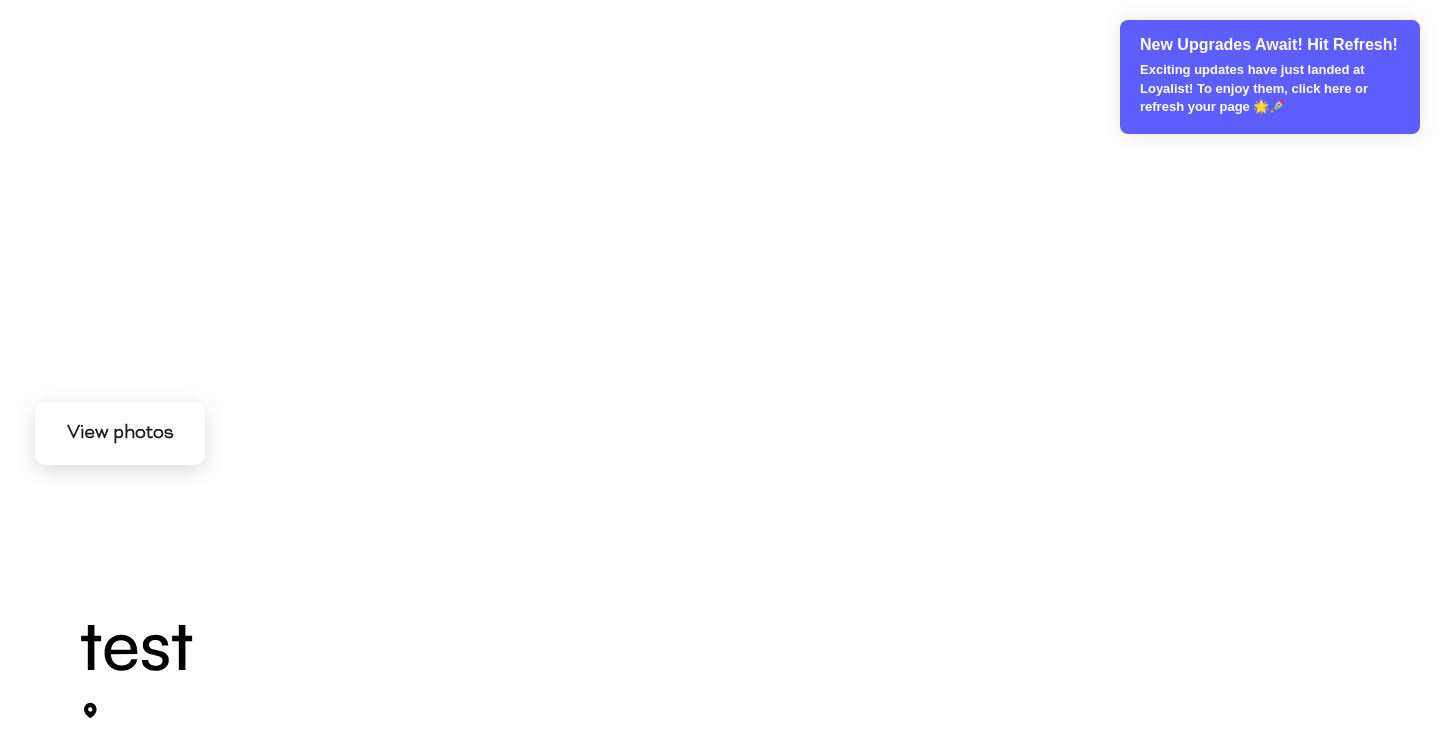 click on "Exciting updates have just landed at Loyalist! To enjoy them,  click here or refresh your page 🌟🚀" at bounding box center (1271, 88) 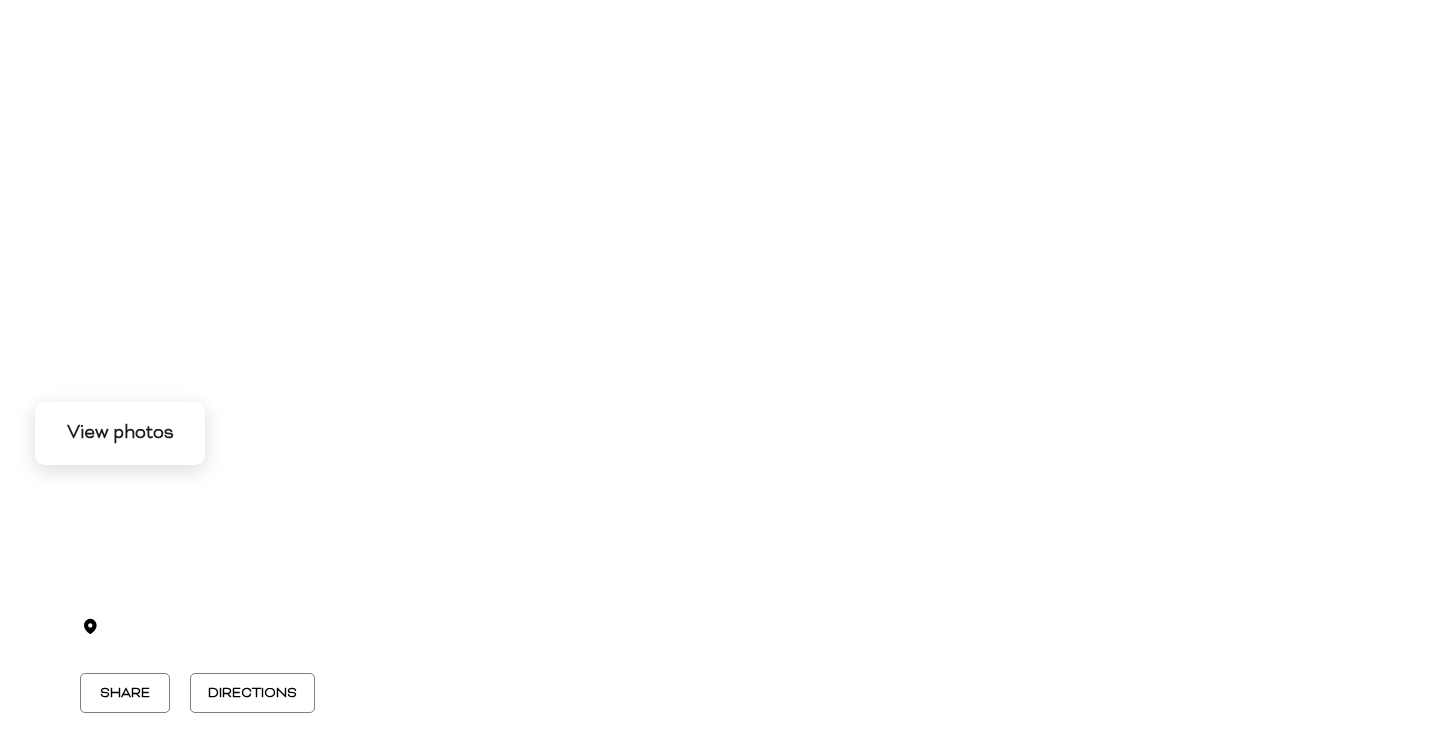 scroll, scrollTop: 0, scrollLeft: 0, axis: both 